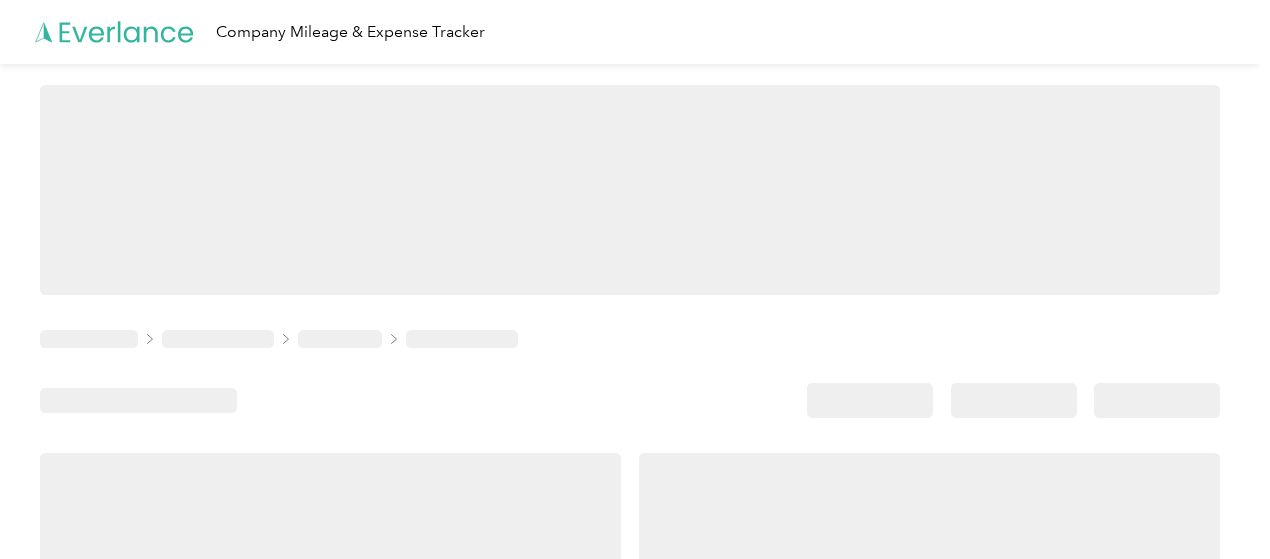 scroll, scrollTop: 0, scrollLeft: 0, axis: both 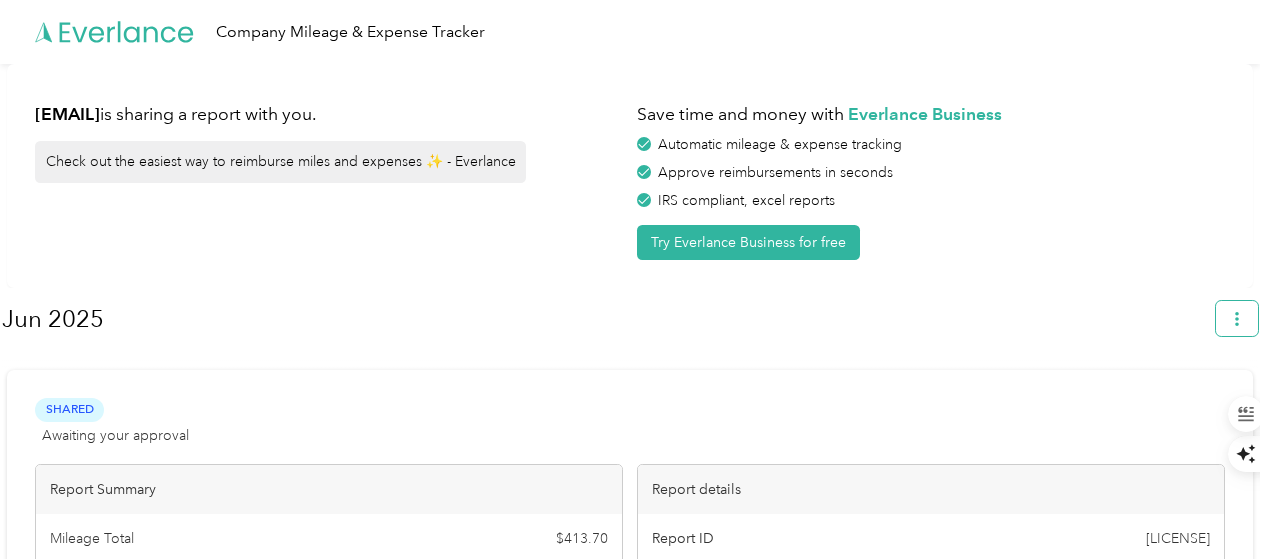click at bounding box center [1237, 318] 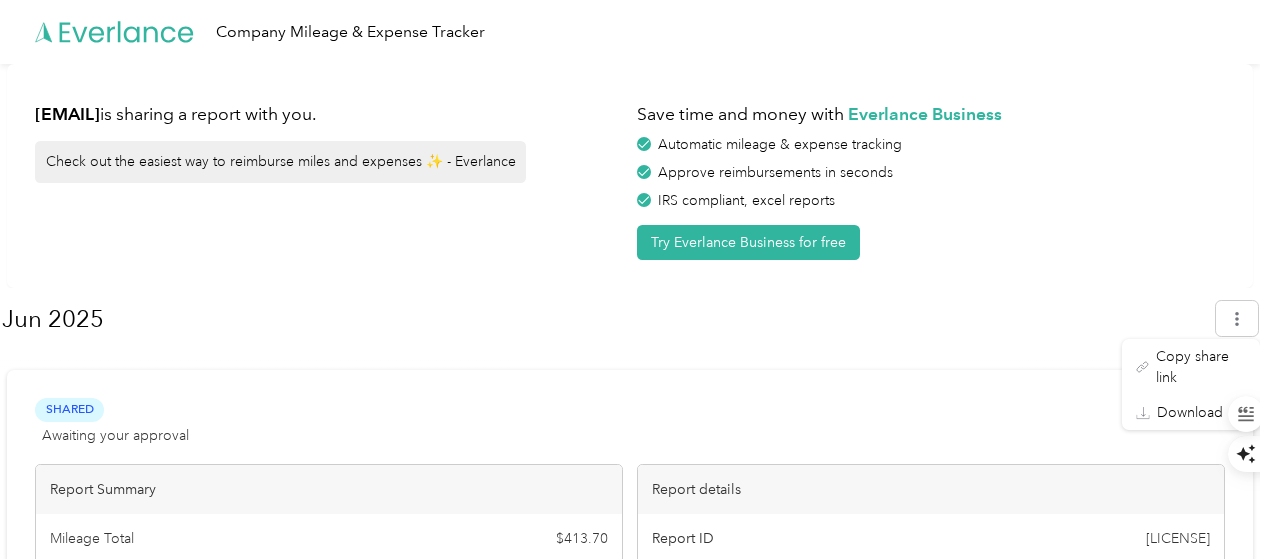 click on "pbassey16@gmail.com  is sharing a report with you. Check out the easiest way to reimburse miles and expenses ✨ - Everlance Save time and money with   Everlance Business Automatic mileage & expense tracking Approve reimbursements in seconds IRS compliant, excel reports Try Everlance Business for free" at bounding box center (630, 176) 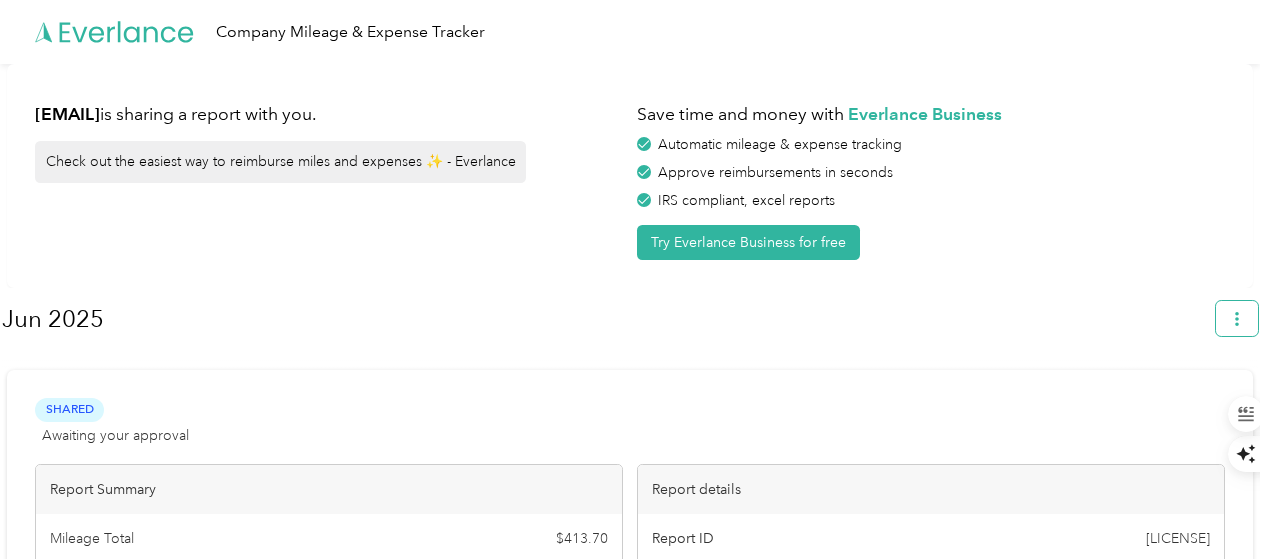 click at bounding box center (1237, 318) 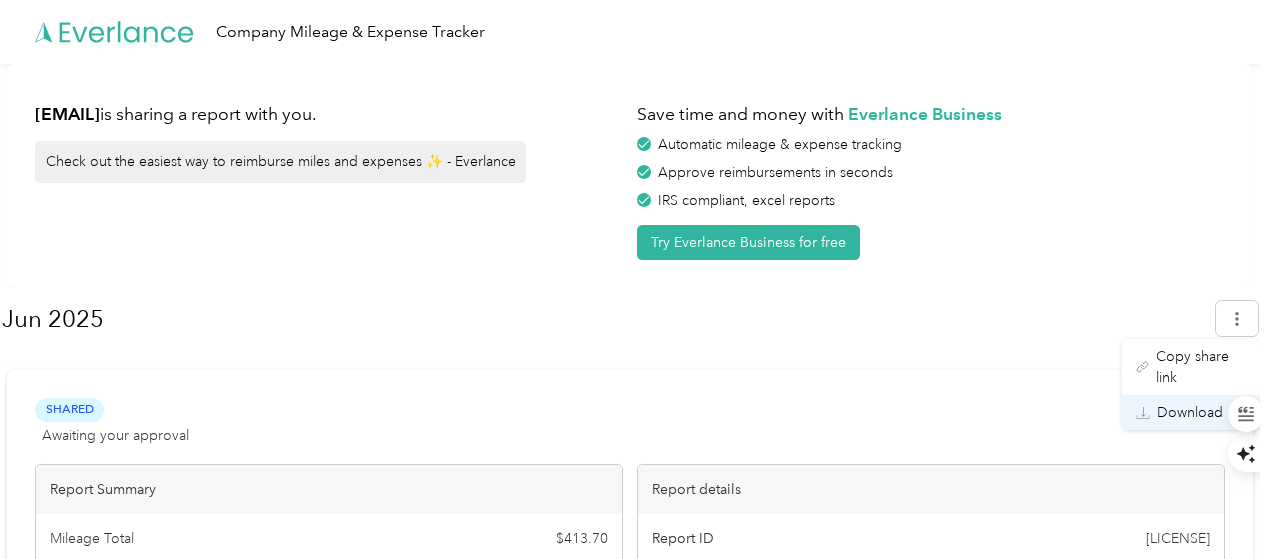 click on "Download" at bounding box center (1190, 412) 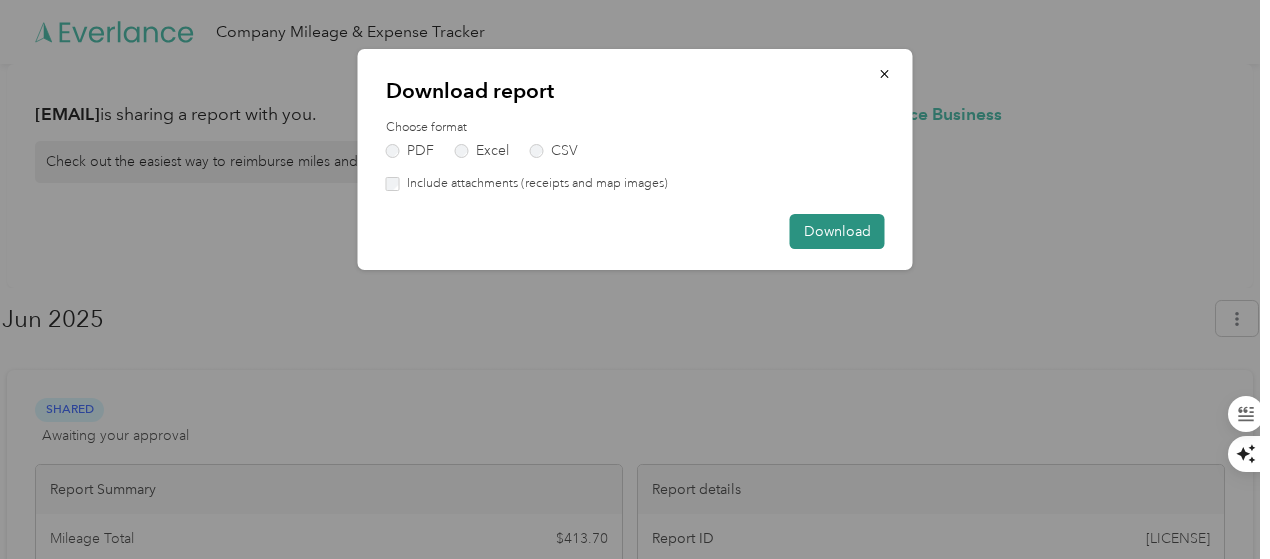 click on "Download" at bounding box center [837, 231] 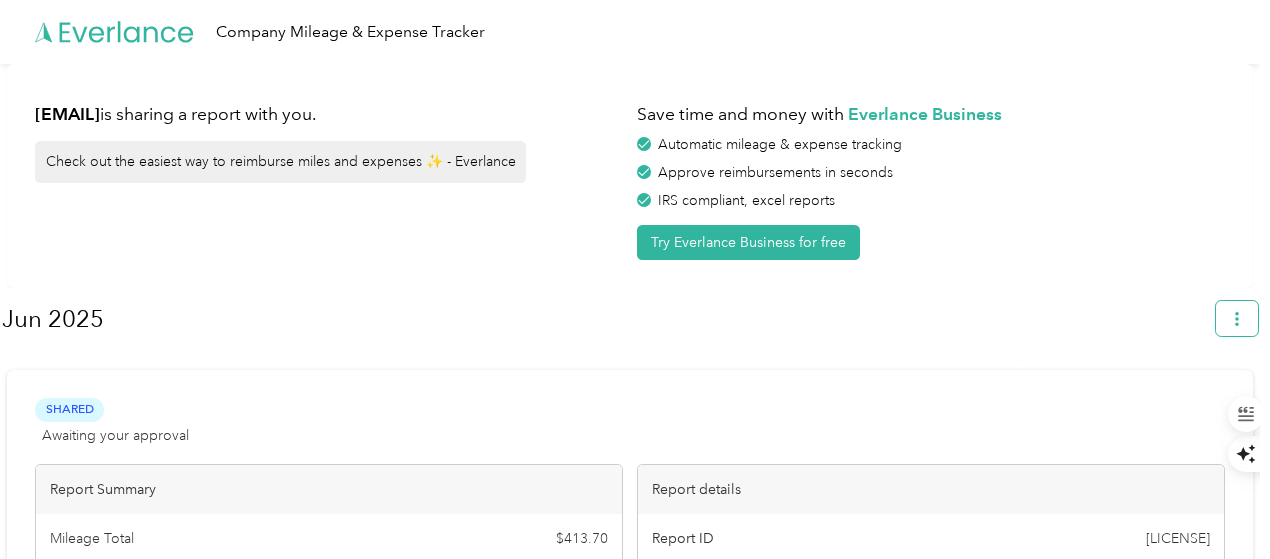 click 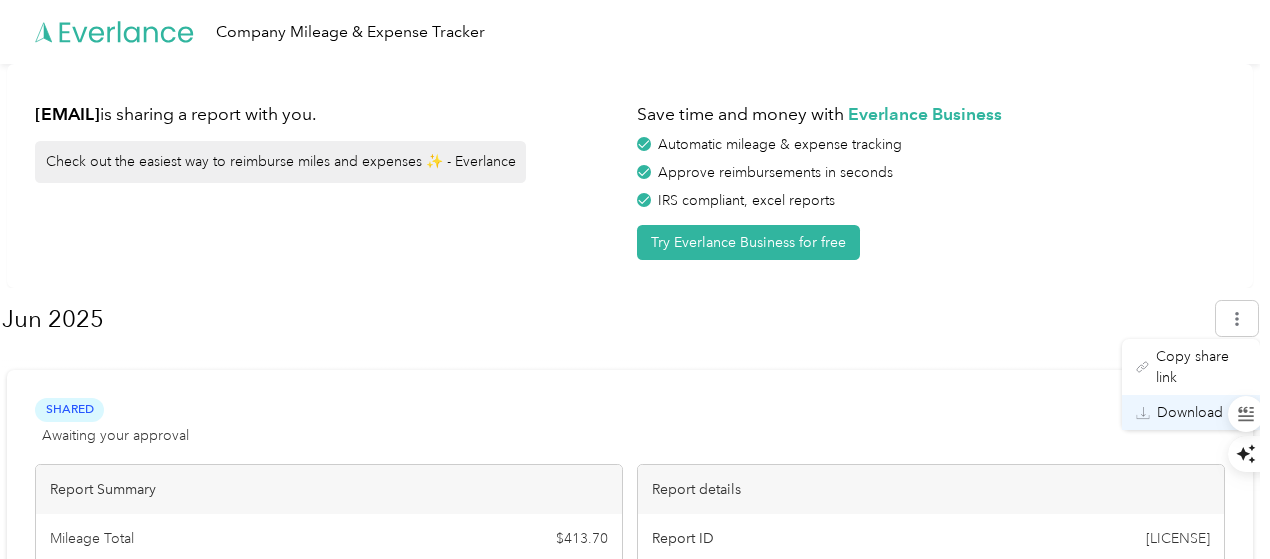 click on "Download" at bounding box center (1190, 412) 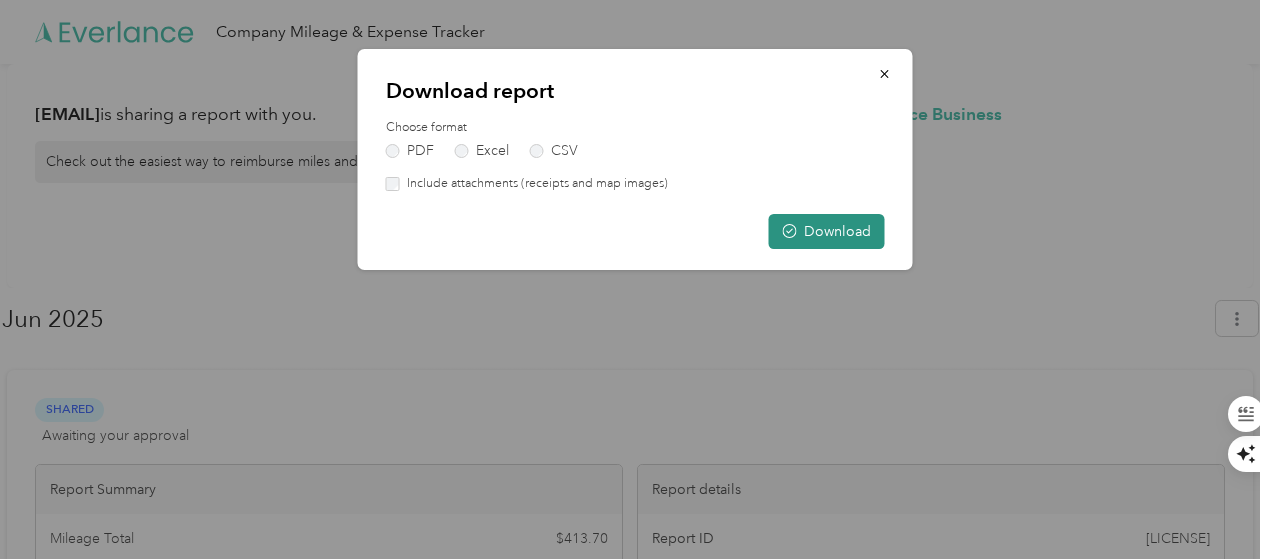 click on "Download" at bounding box center (827, 231) 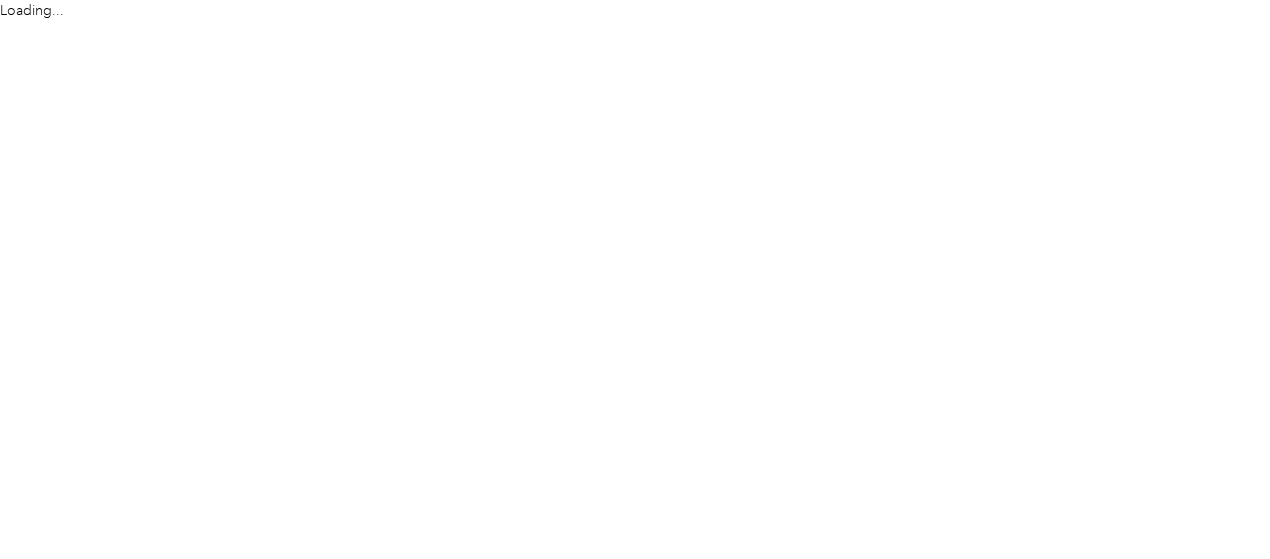 scroll, scrollTop: 0, scrollLeft: 0, axis: both 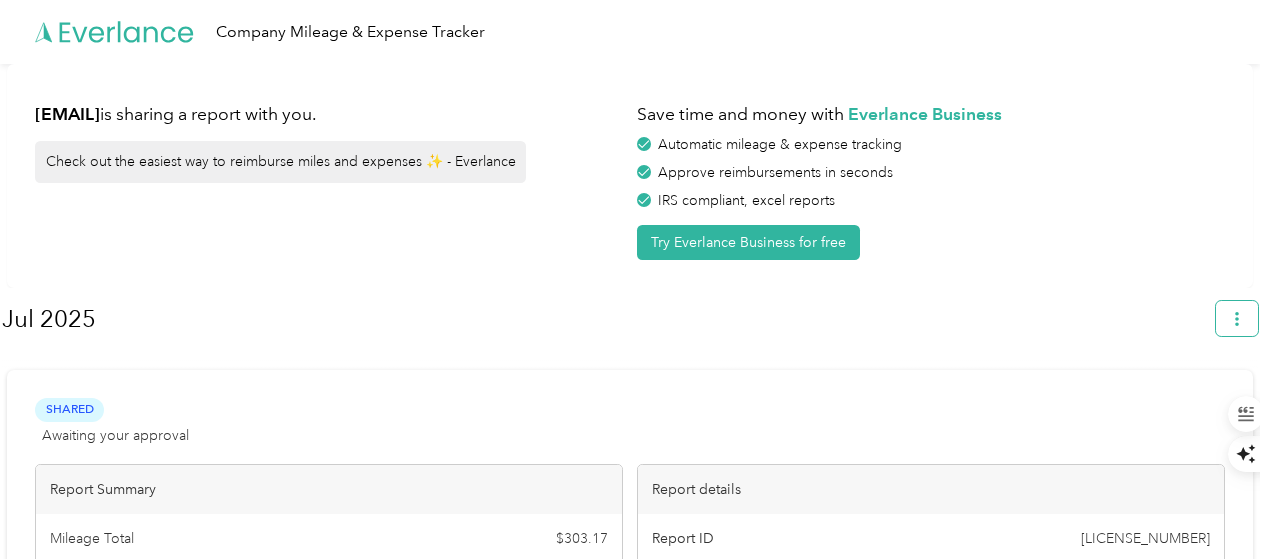 click 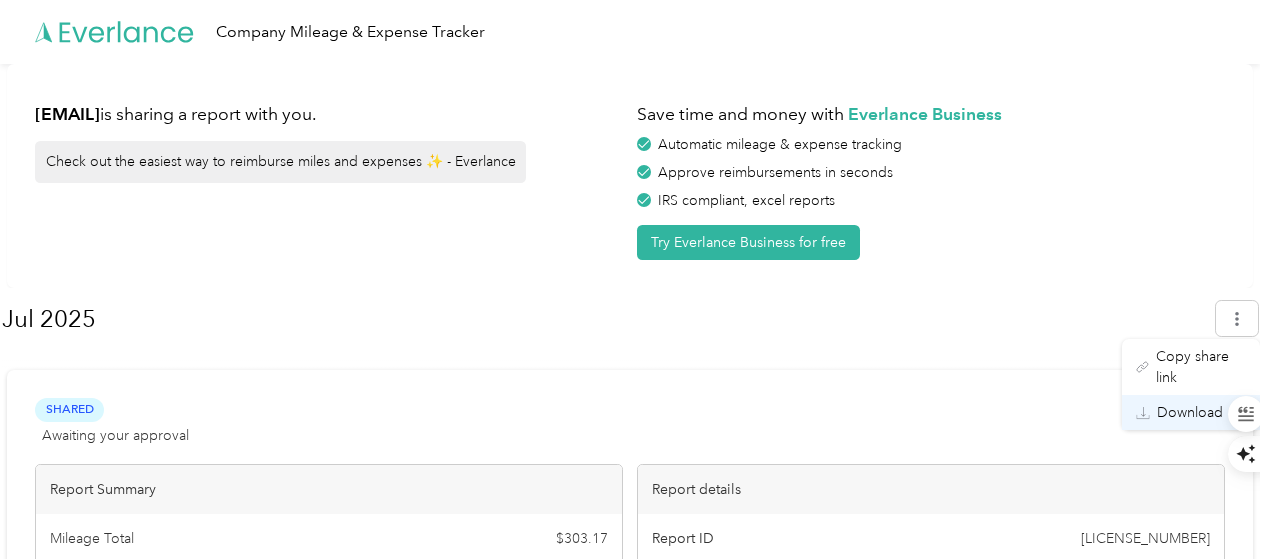 click on "Download" at bounding box center (1190, 412) 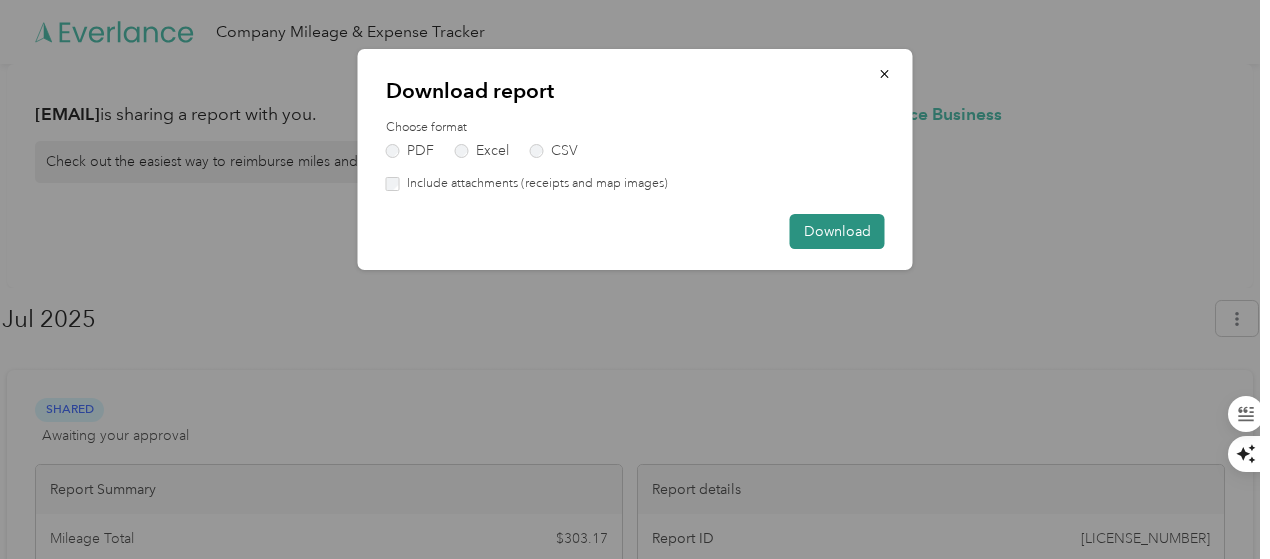 click on "Download" at bounding box center (837, 231) 